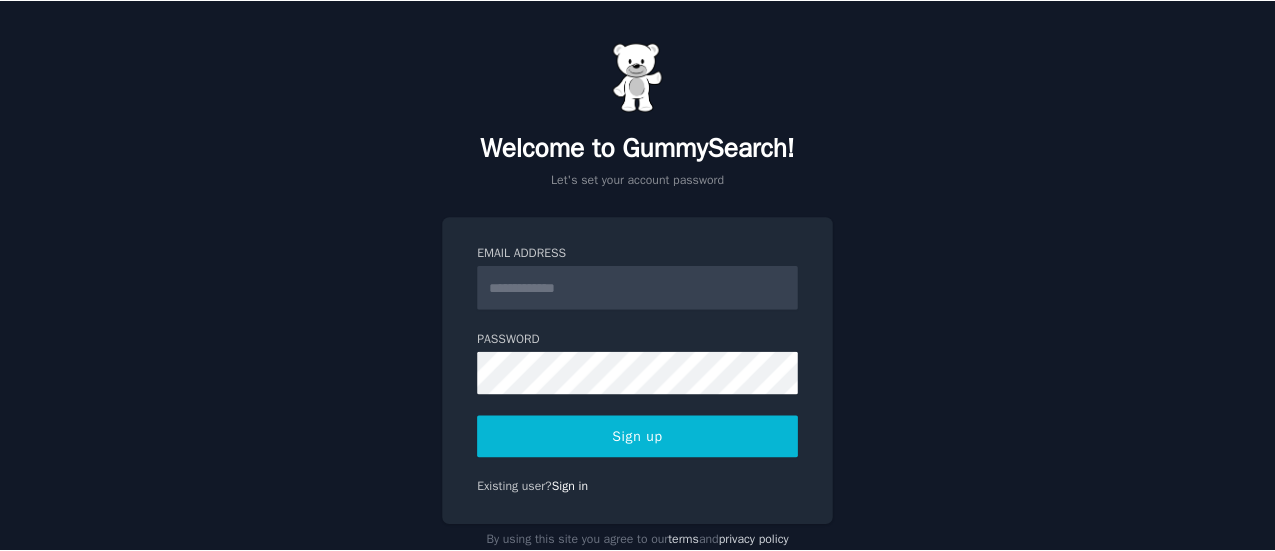 scroll, scrollTop: 0, scrollLeft: 0, axis: both 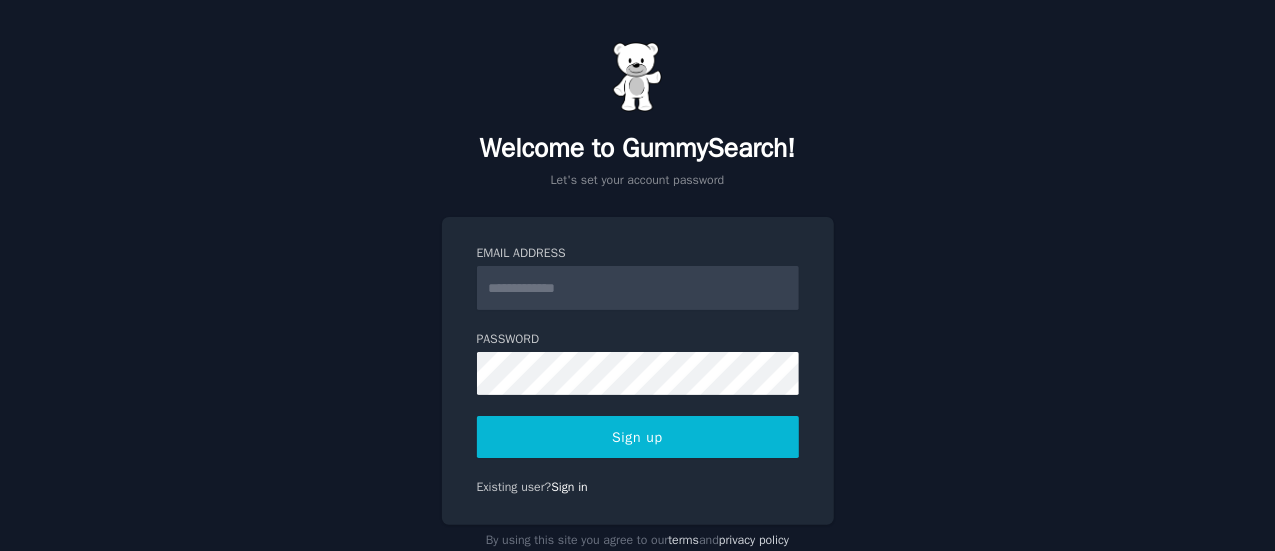 click on "Email Address" at bounding box center [638, 288] 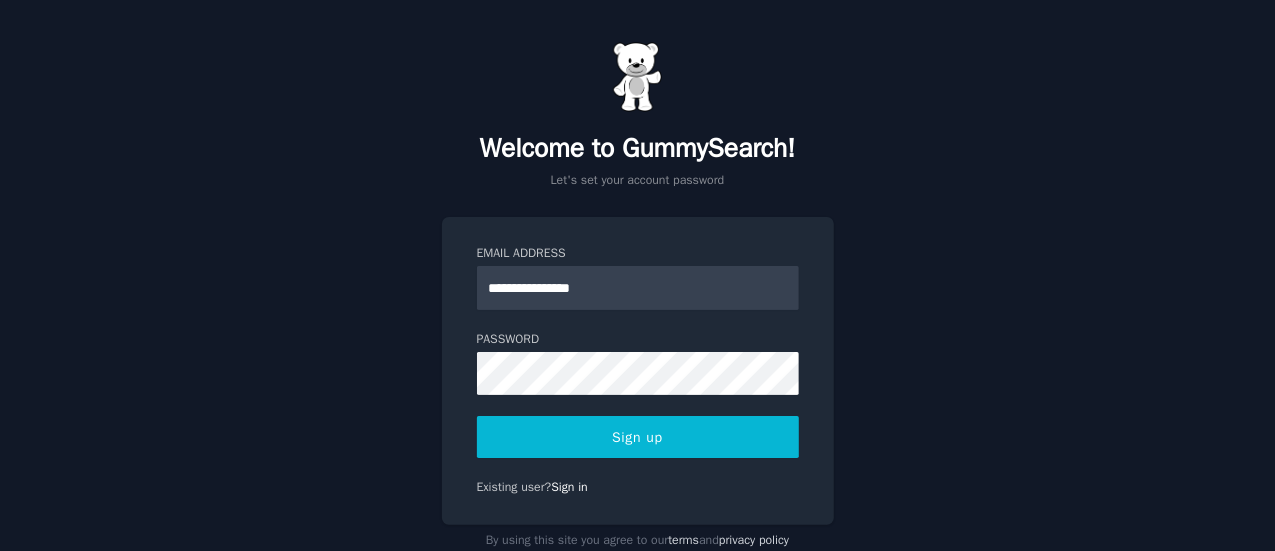 click on "Sign up" at bounding box center (638, 437) 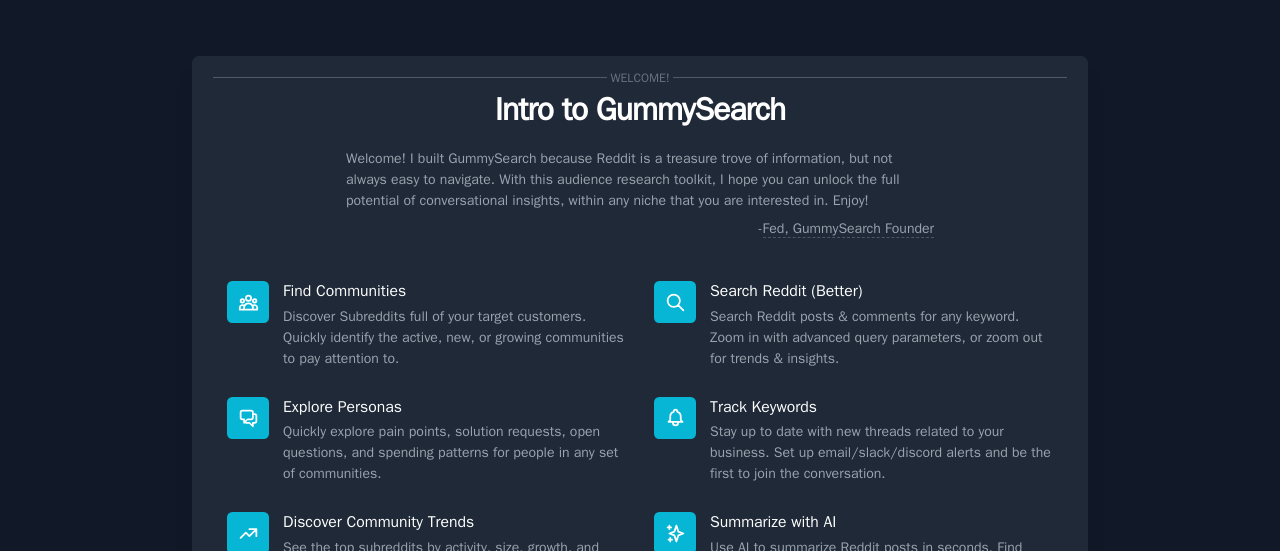 scroll, scrollTop: 0, scrollLeft: 0, axis: both 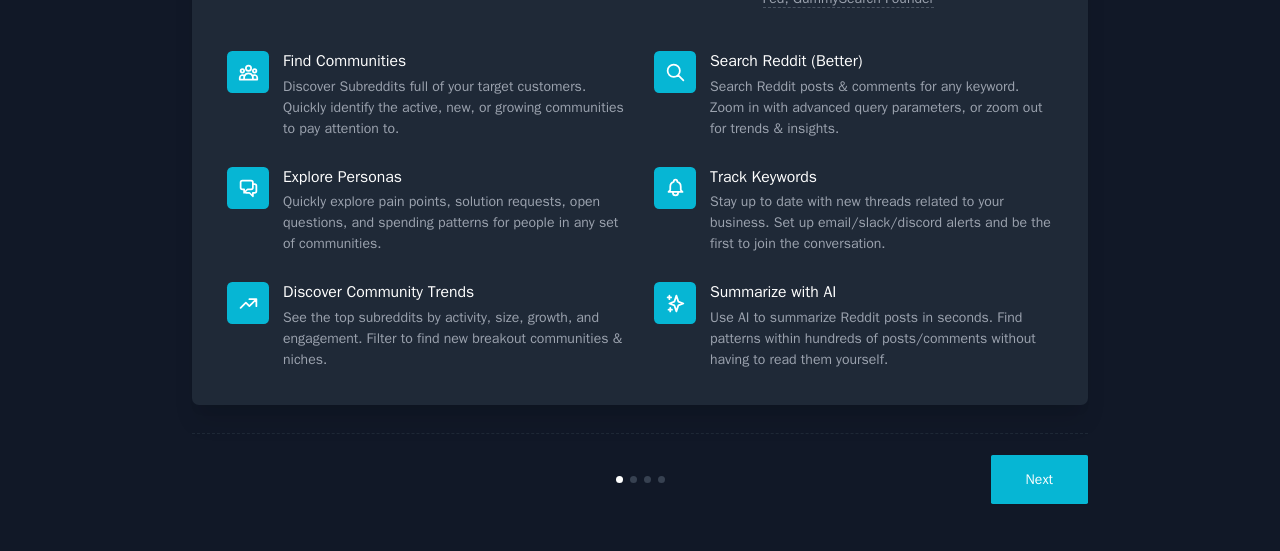 click on "Next" at bounding box center (1039, 479) 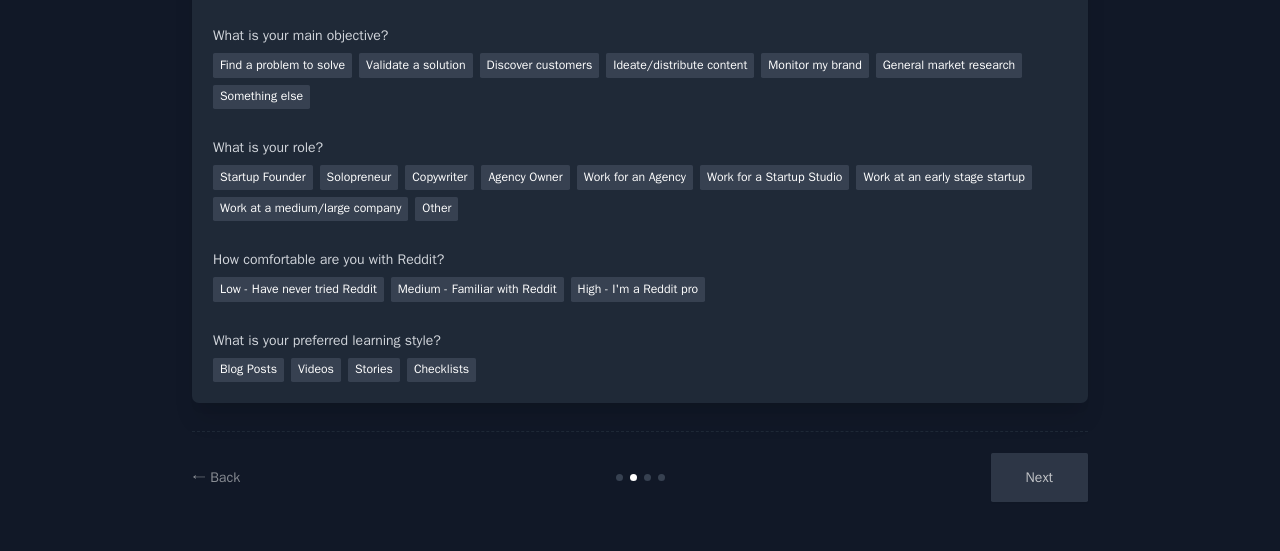 scroll, scrollTop: 164, scrollLeft: 0, axis: vertical 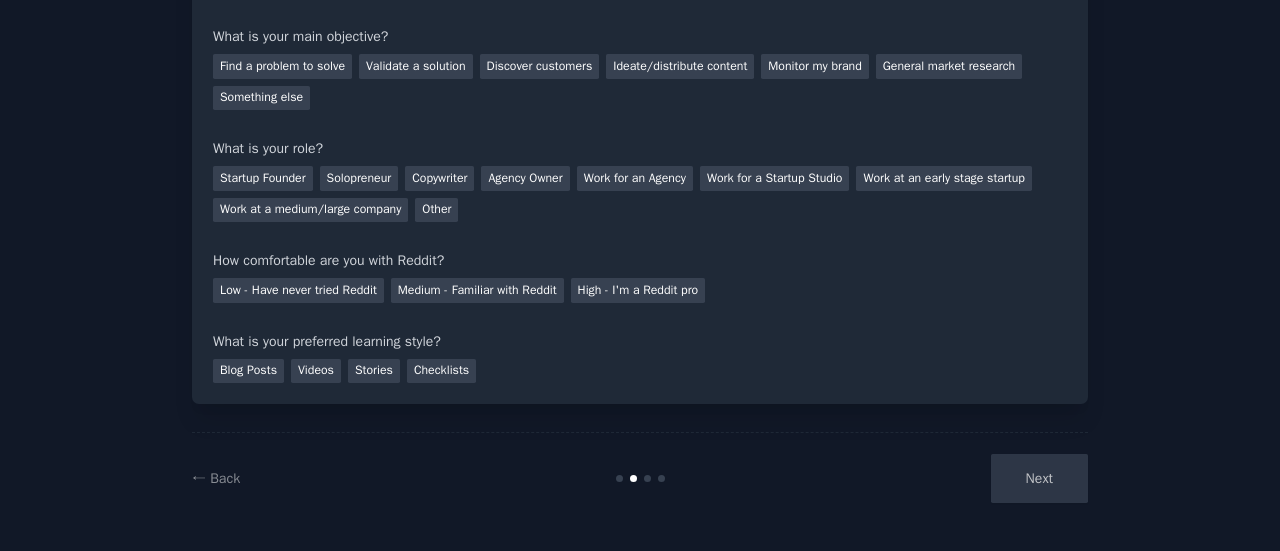 click on "Next" at bounding box center [938, 478] 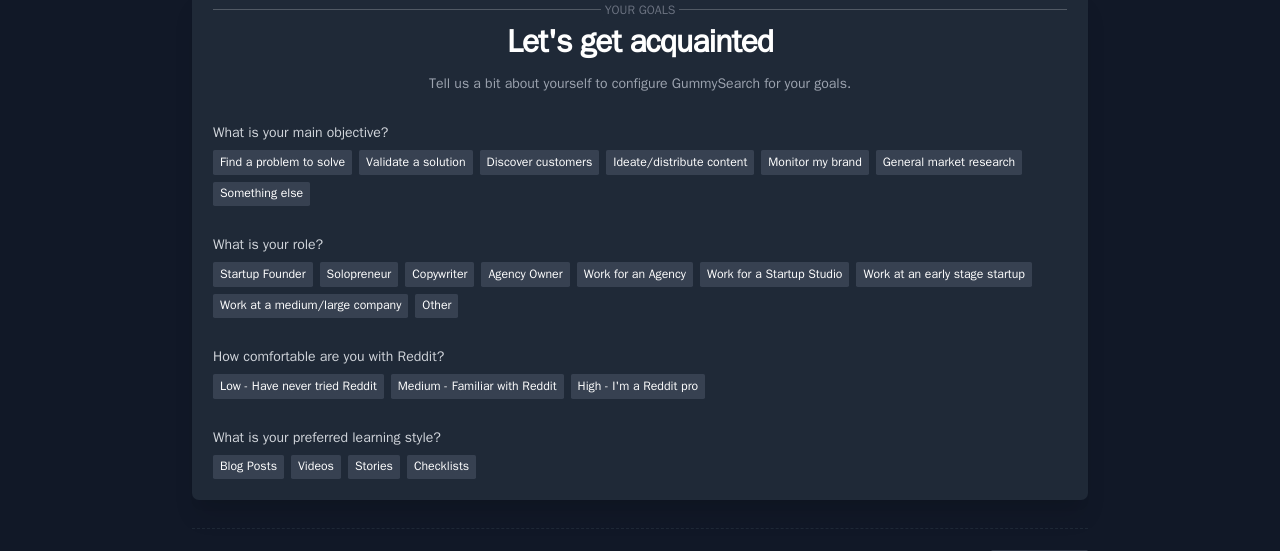 scroll, scrollTop: 0, scrollLeft: 0, axis: both 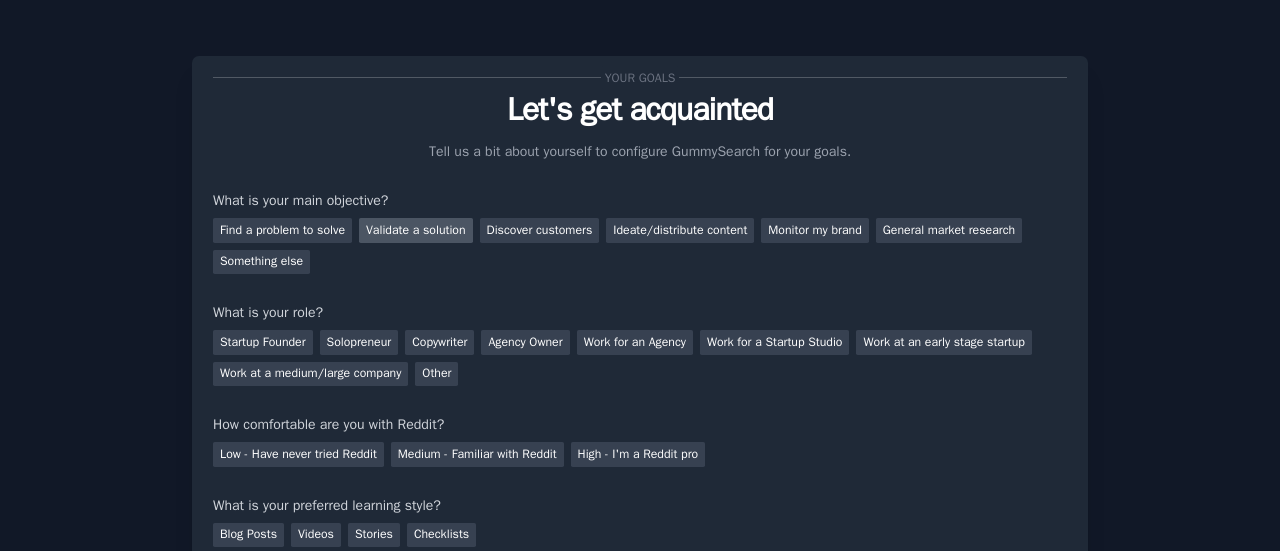 click on "Validate a solution" at bounding box center (416, 230) 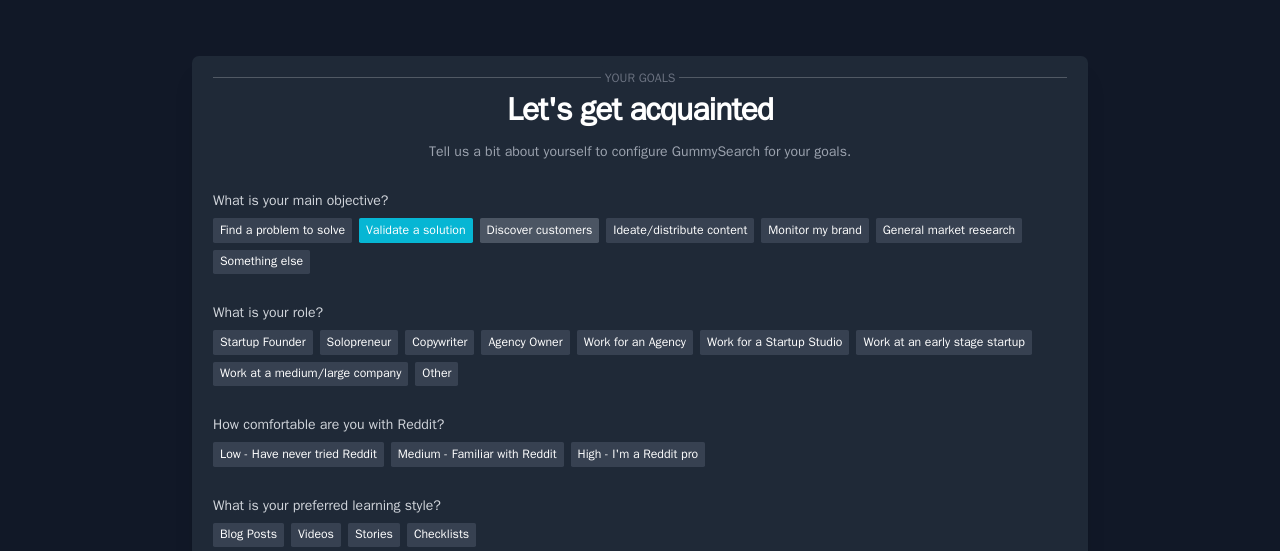 click on "Discover customers" at bounding box center [540, 230] 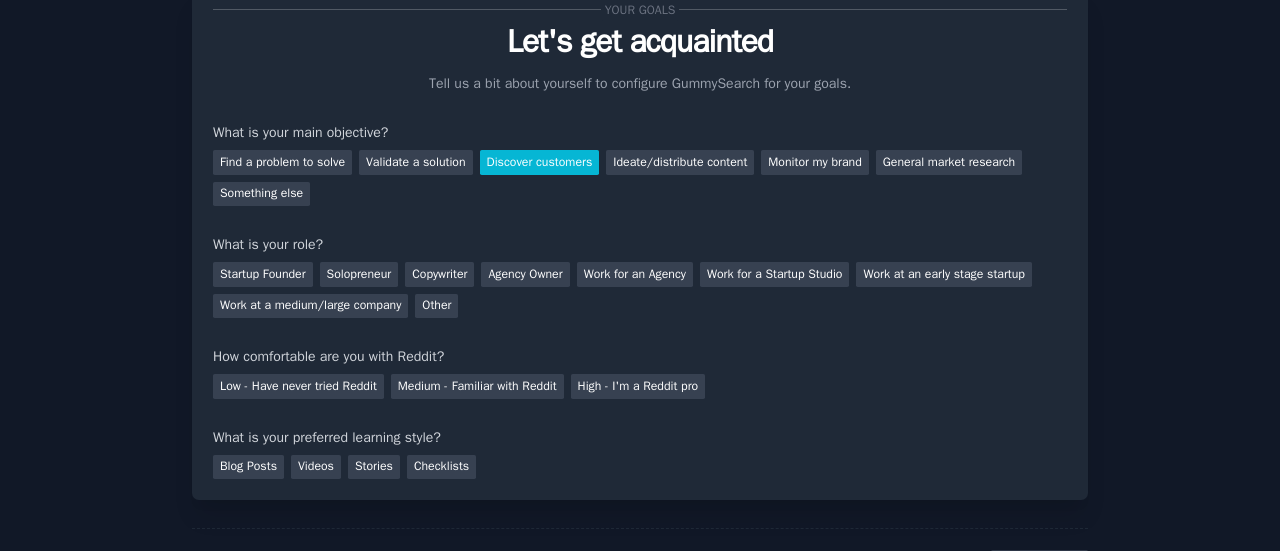 scroll, scrollTop: 100, scrollLeft: 0, axis: vertical 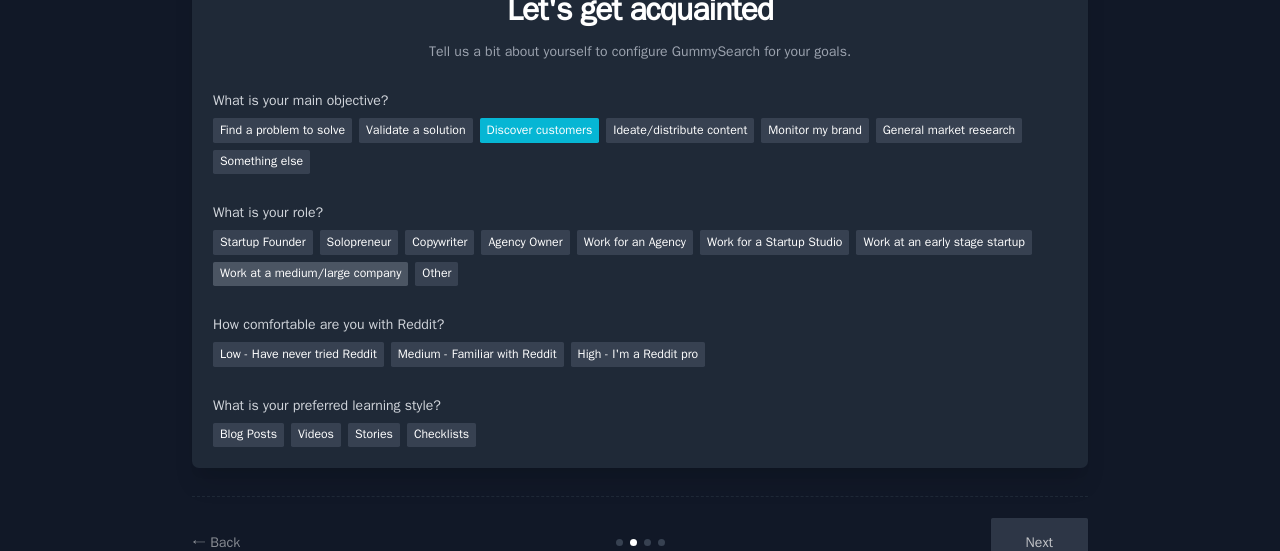 click on "Work at a medium/large company" at bounding box center (310, 274) 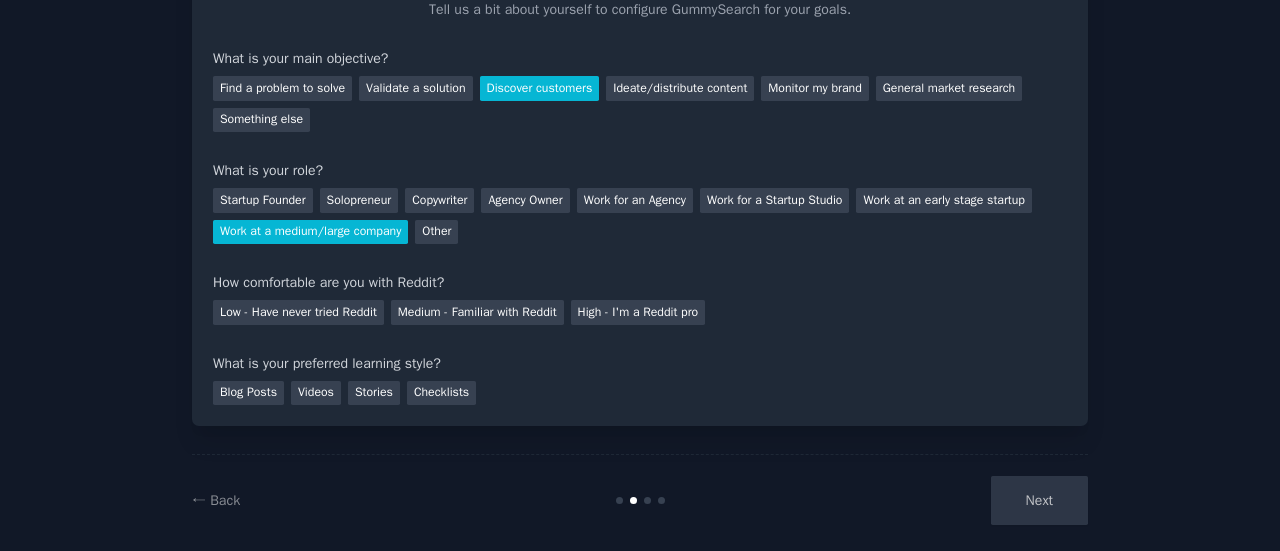 scroll, scrollTop: 164, scrollLeft: 0, axis: vertical 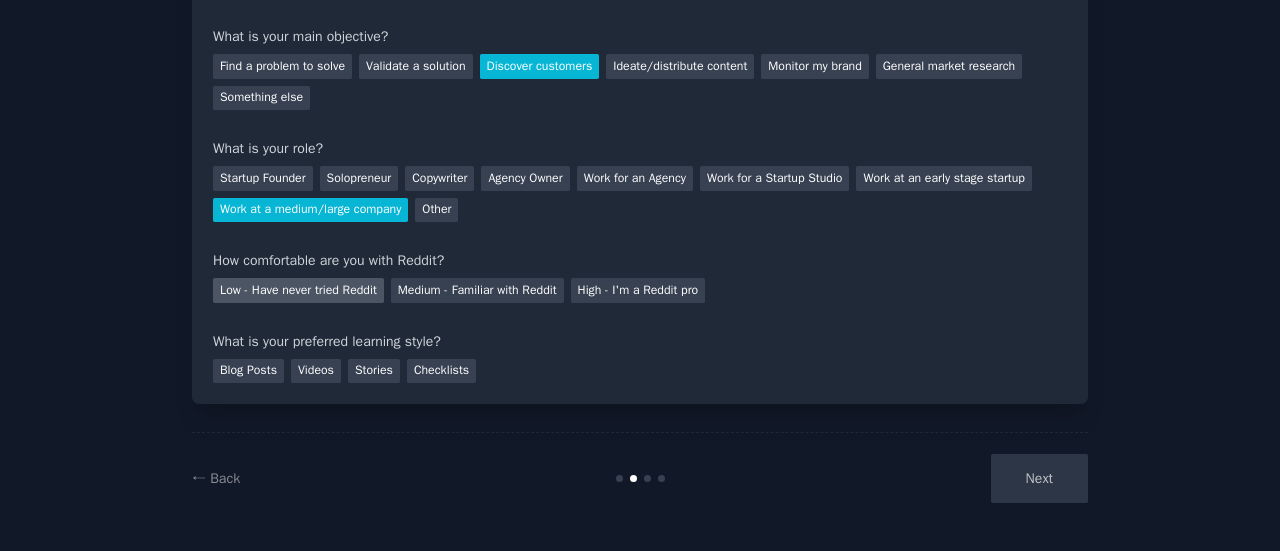 click on "Low - Have never tried Reddit" at bounding box center [298, 290] 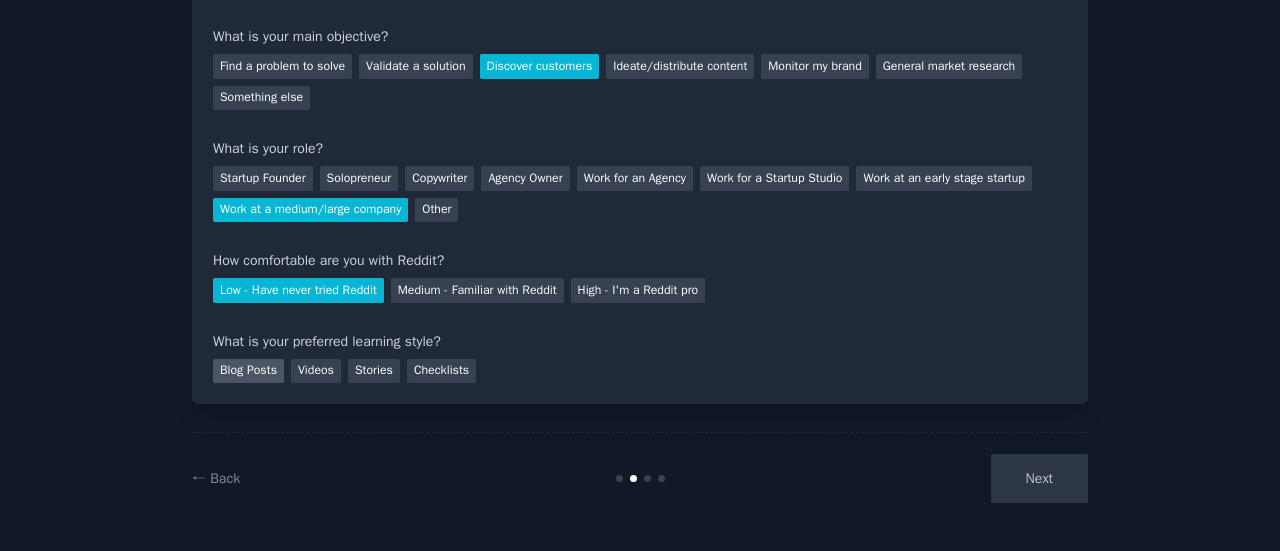 click on "Blog Posts" at bounding box center [248, 371] 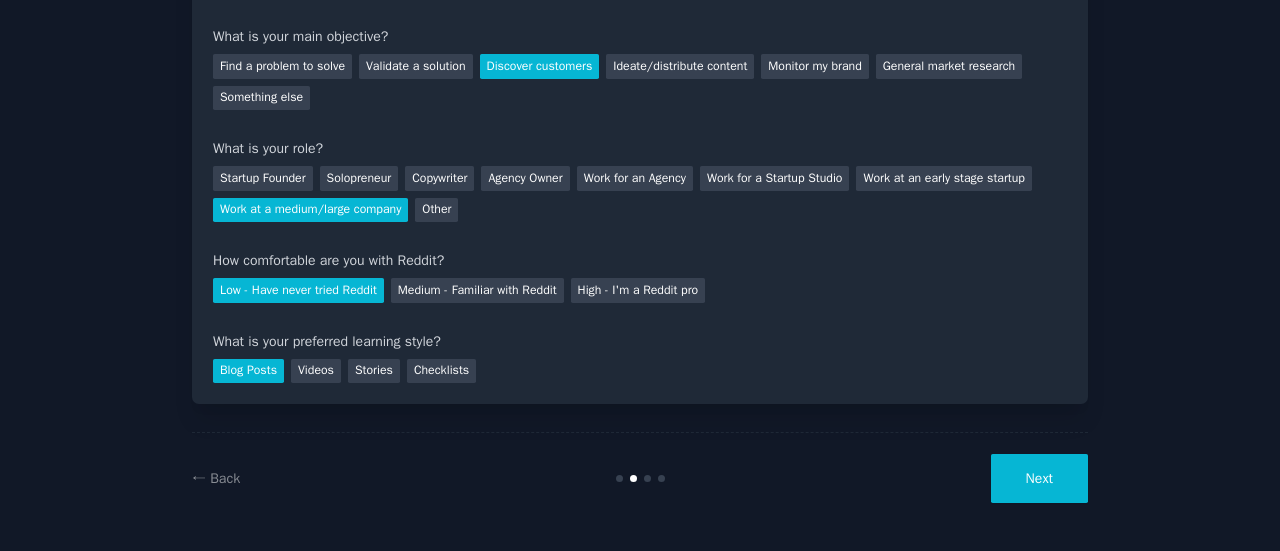click on "Next" at bounding box center (1039, 478) 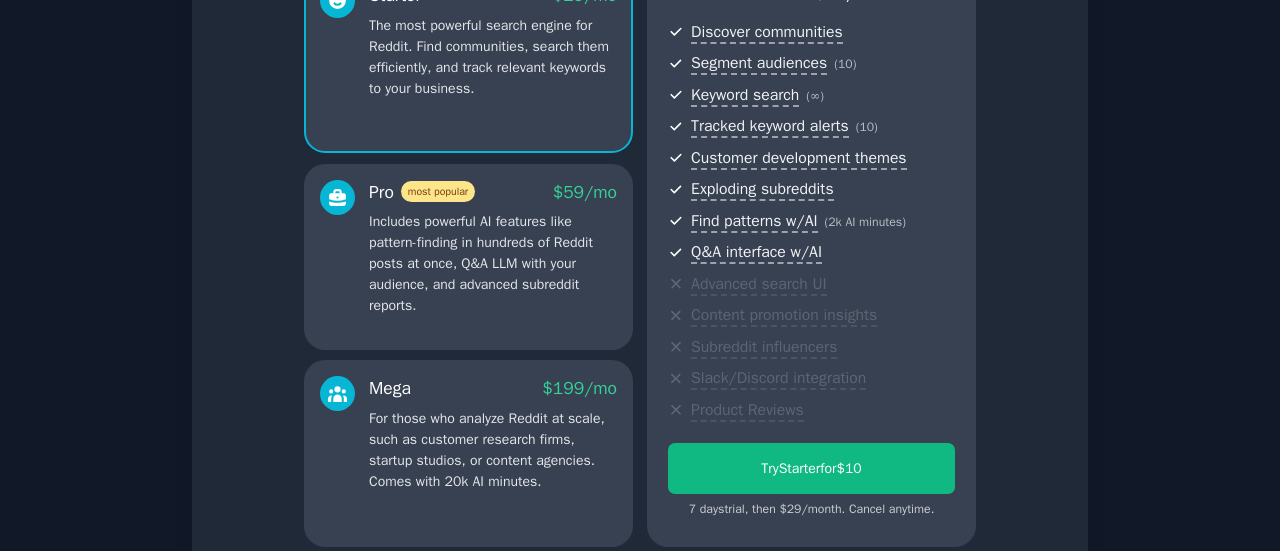 scroll, scrollTop: 300, scrollLeft: 0, axis: vertical 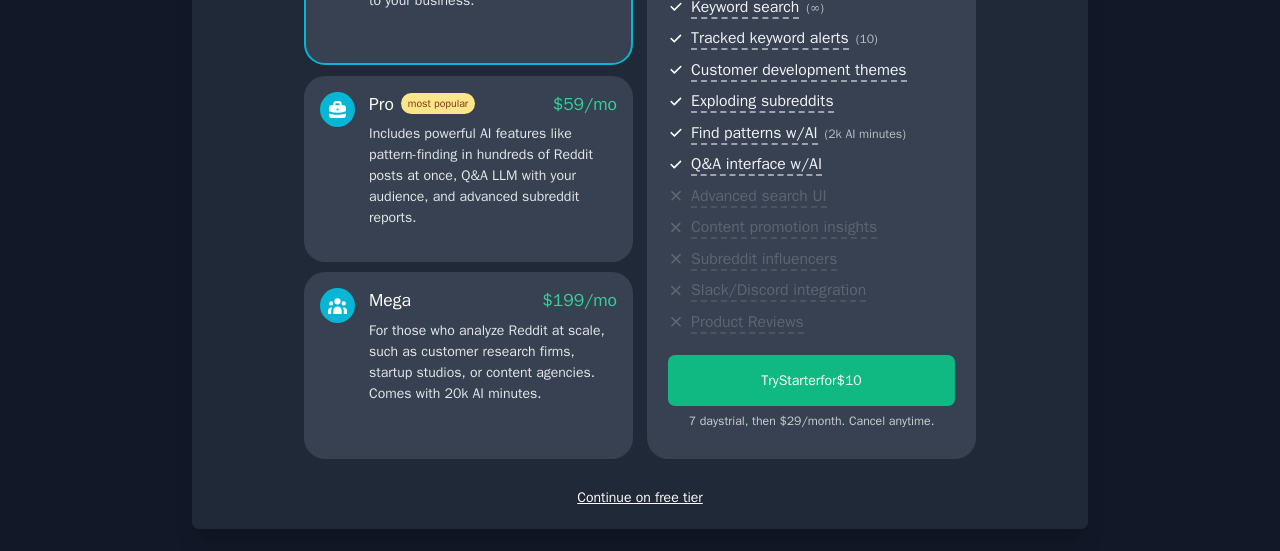 click on "Continue on free tier" at bounding box center (640, 497) 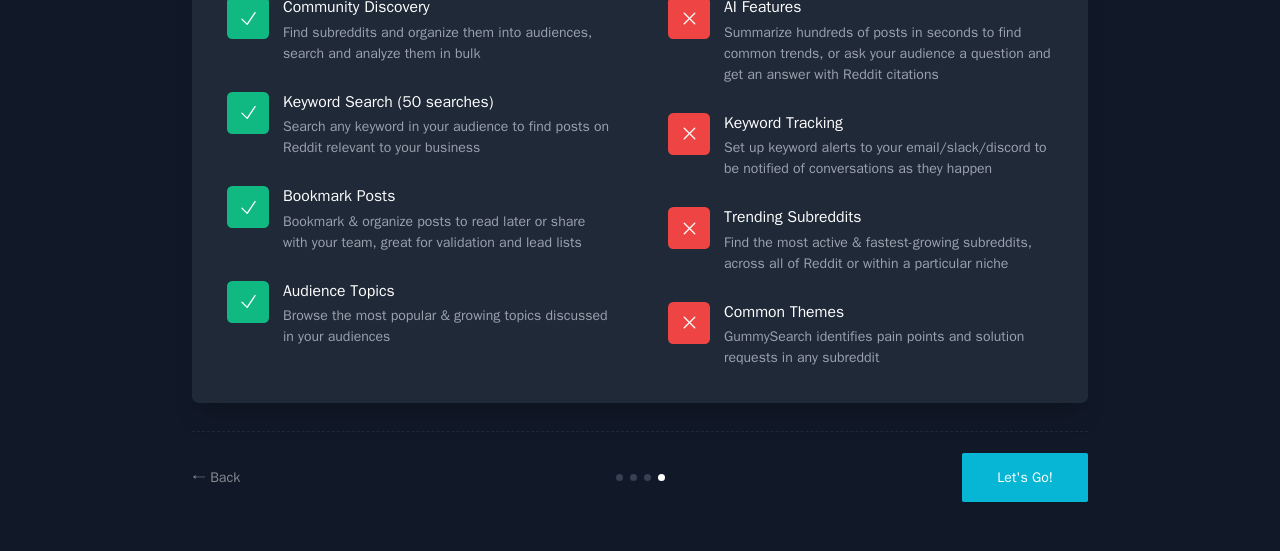 scroll, scrollTop: 227, scrollLeft: 0, axis: vertical 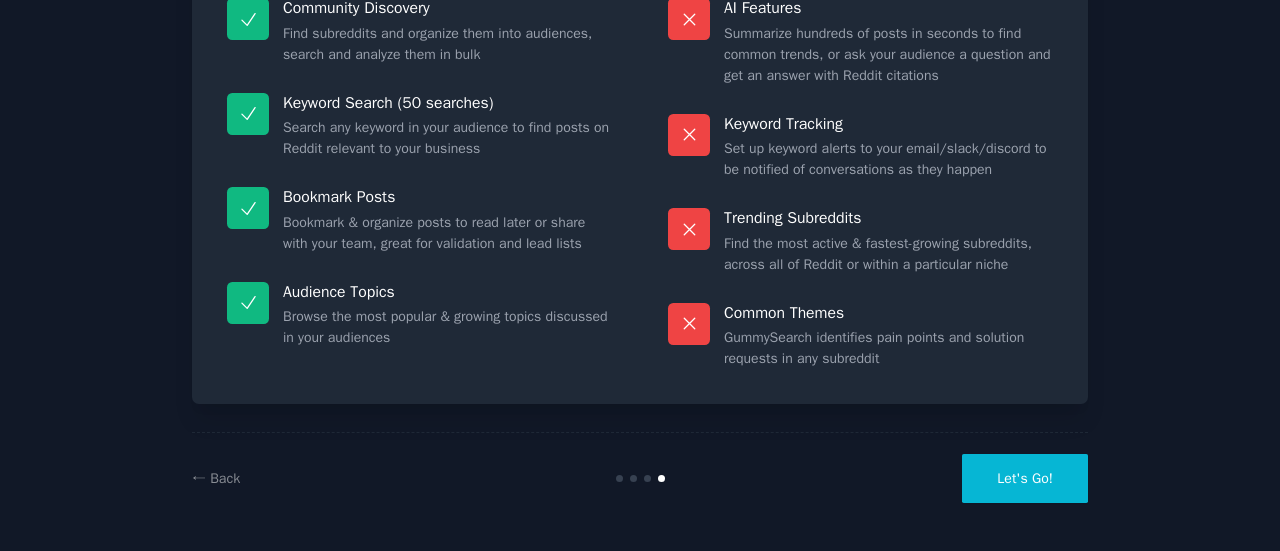 click on "Let's Go!" at bounding box center [1025, 478] 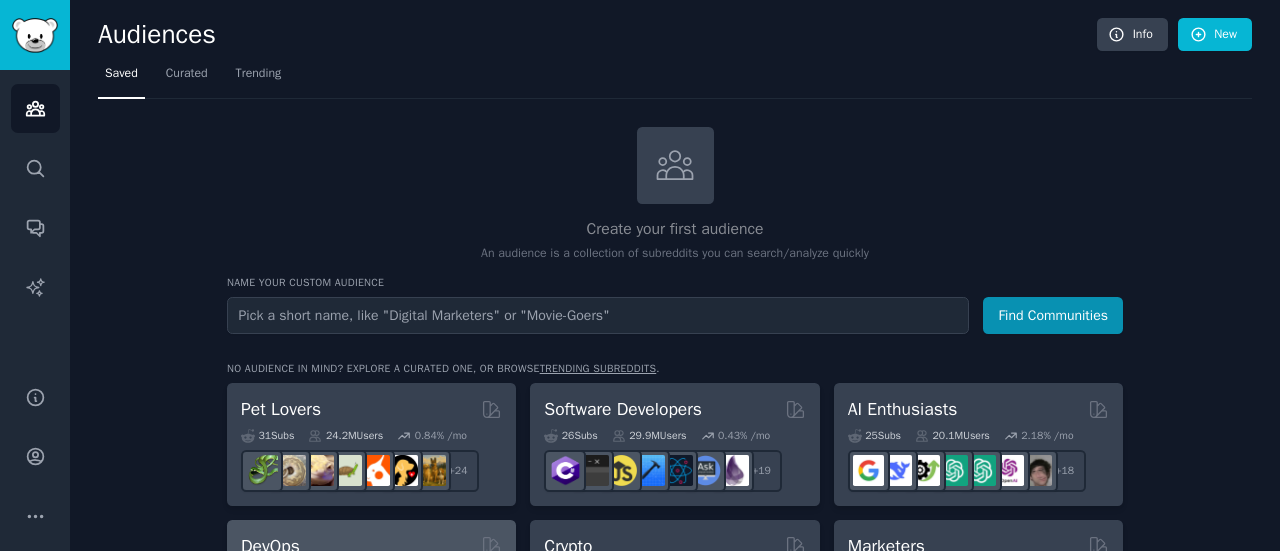 scroll, scrollTop: 200, scrollLeft: 0, axis: vertical 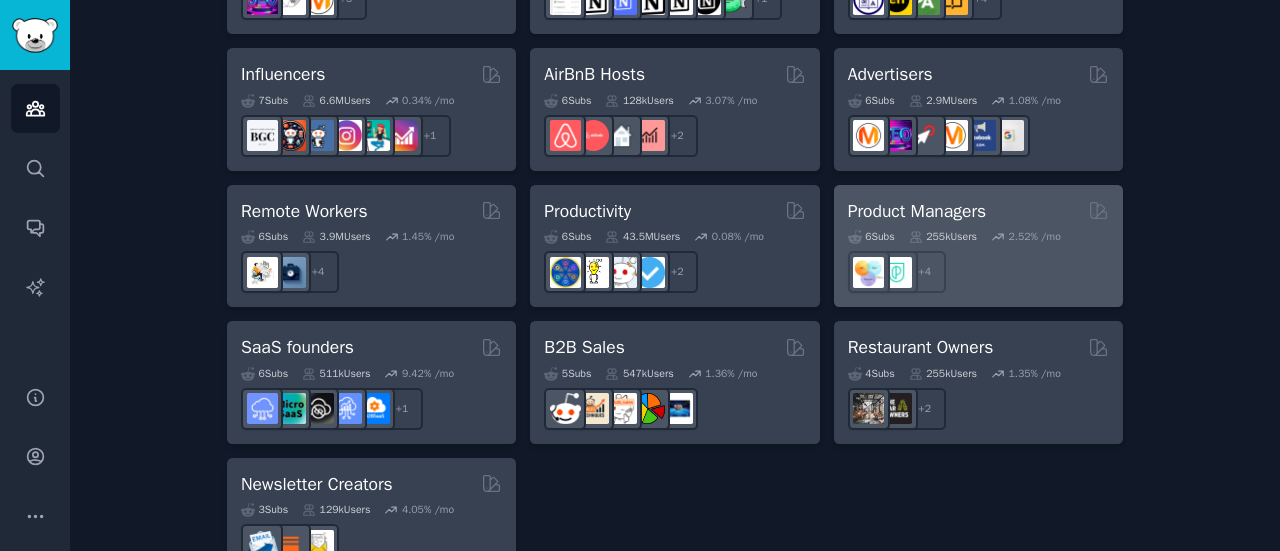click on "6  Sub s 255k  Users 2.52 % /mo r/ProductMgmt + 4" at bounding box center (978, 258) 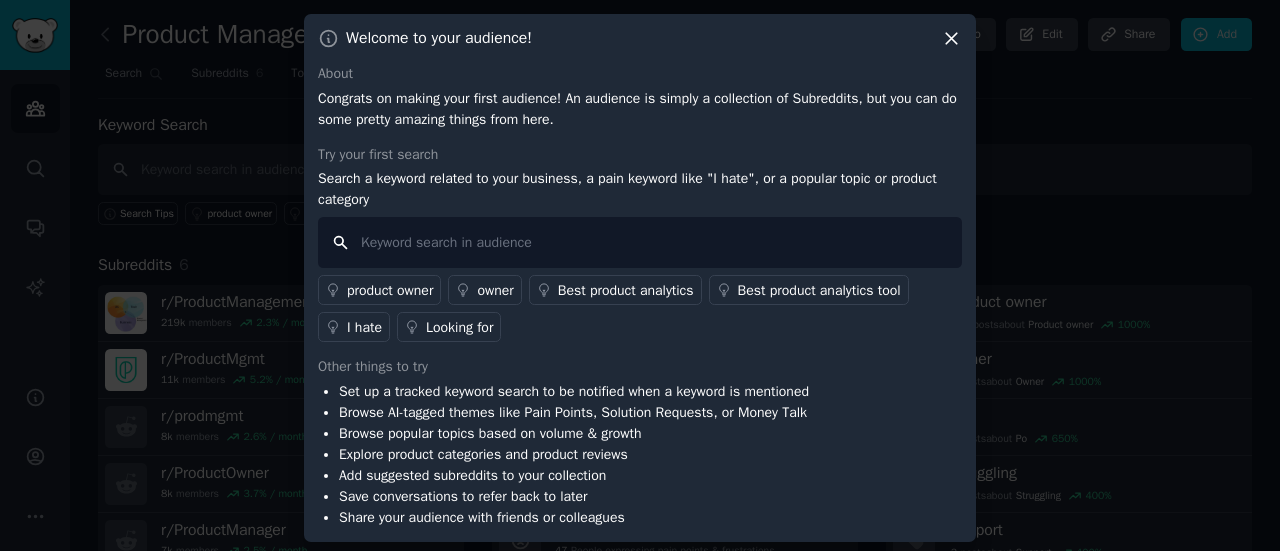 click at bounding box center [640, 242] 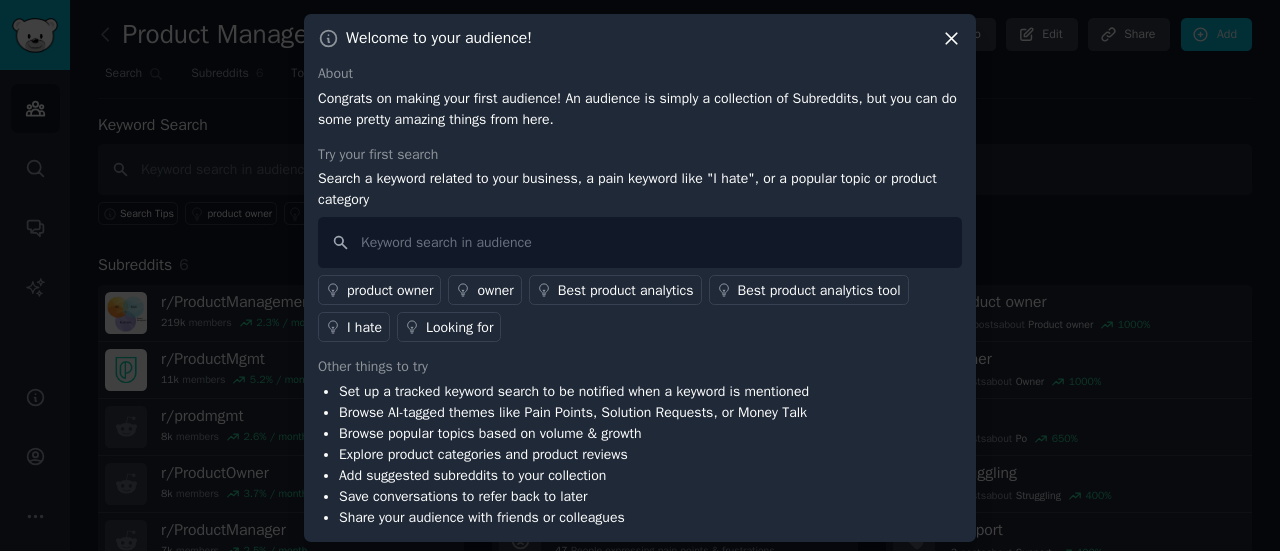 click on "product owner" at bounding box center (390, 290) 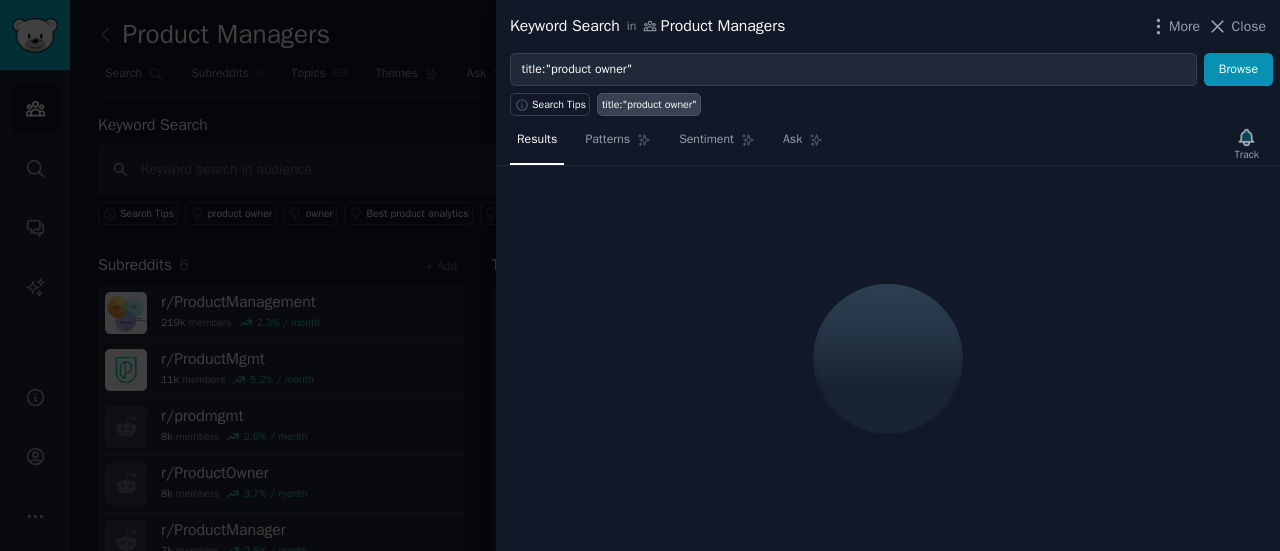 click on "Close" at bounding box center (1249, 26) 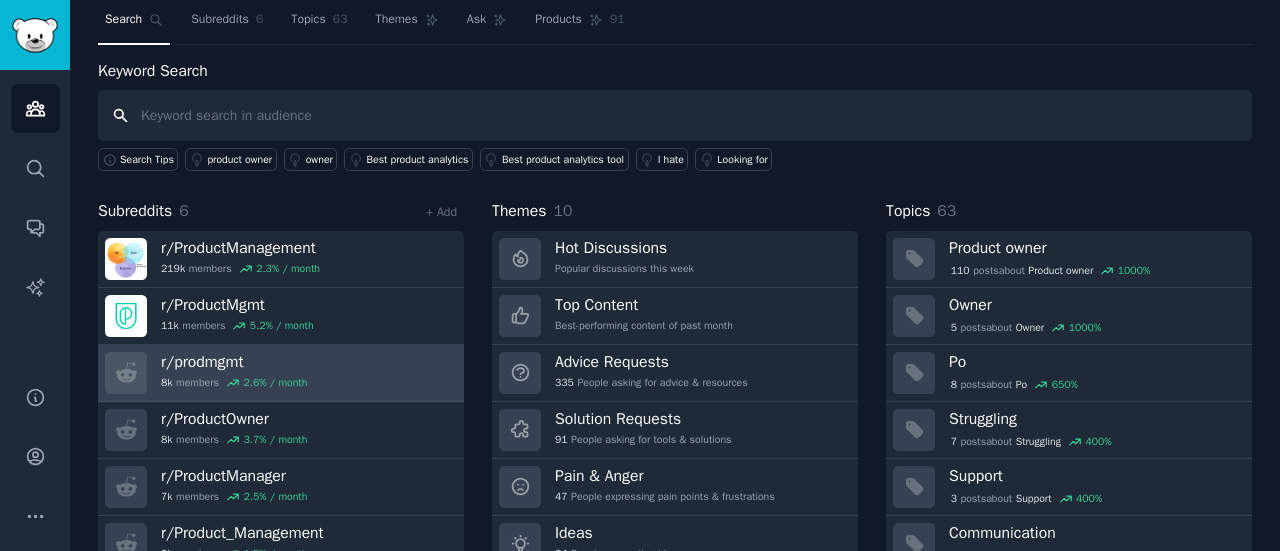 scroll, scrollTop: 100, scrollLeft: 0, axis: vertical 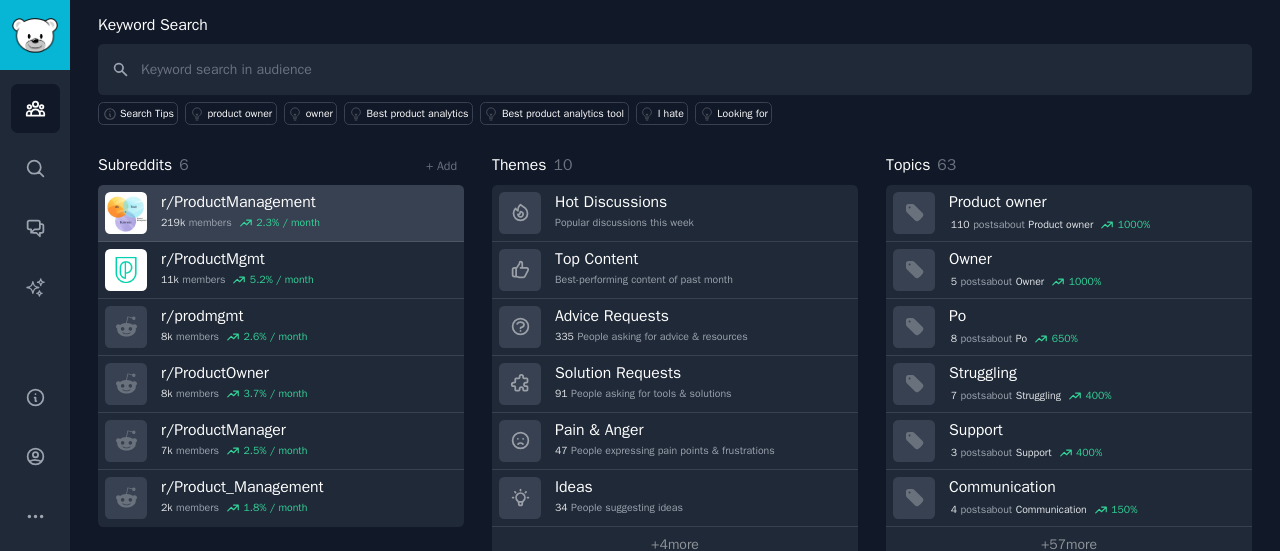 click on "r/ ProductManagement" at bounding box center [240, 202] 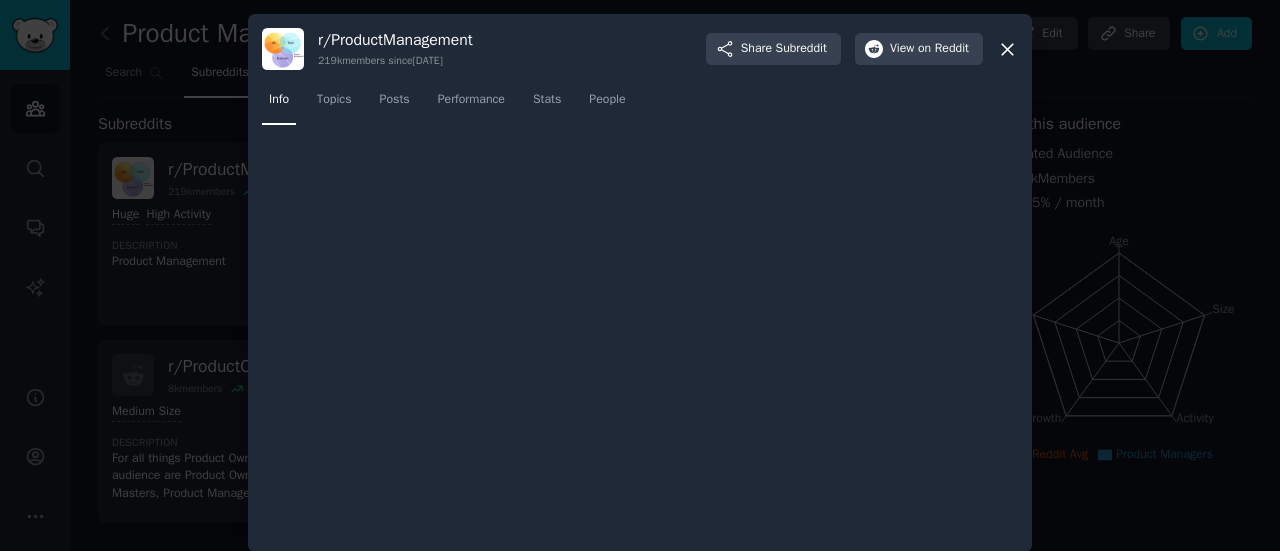 scroll, scrollTop: 0, scrollLeft: 0, axis: both 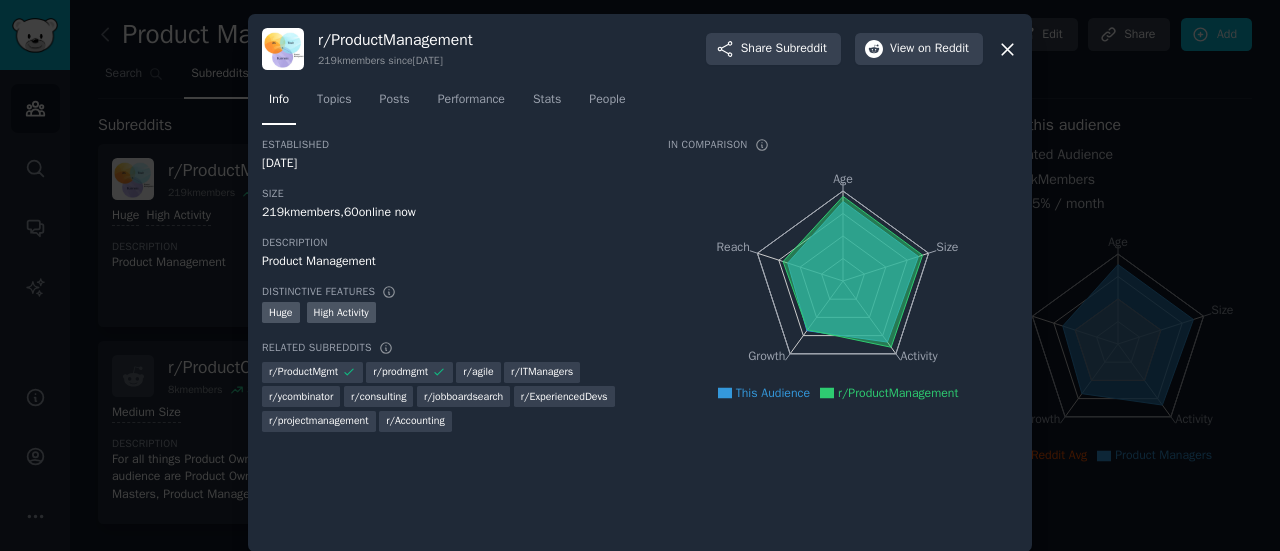 click 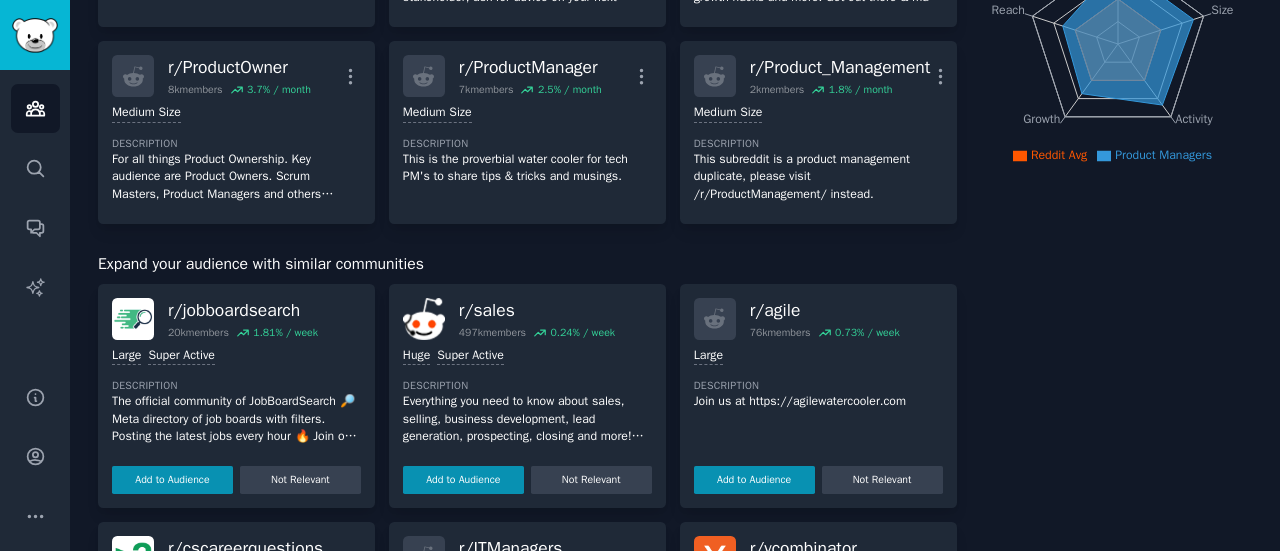scroll, scrollTop: 100, scrollLeft: 0, axis: vertical 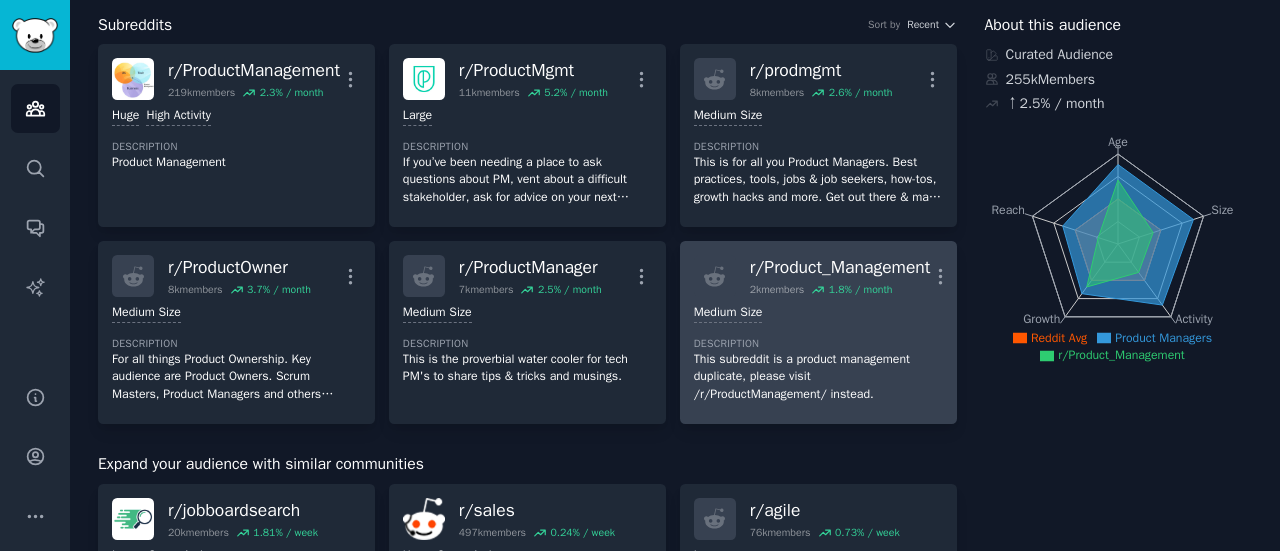 click on "r/ Product_Management" at bounding box center [840, 267] 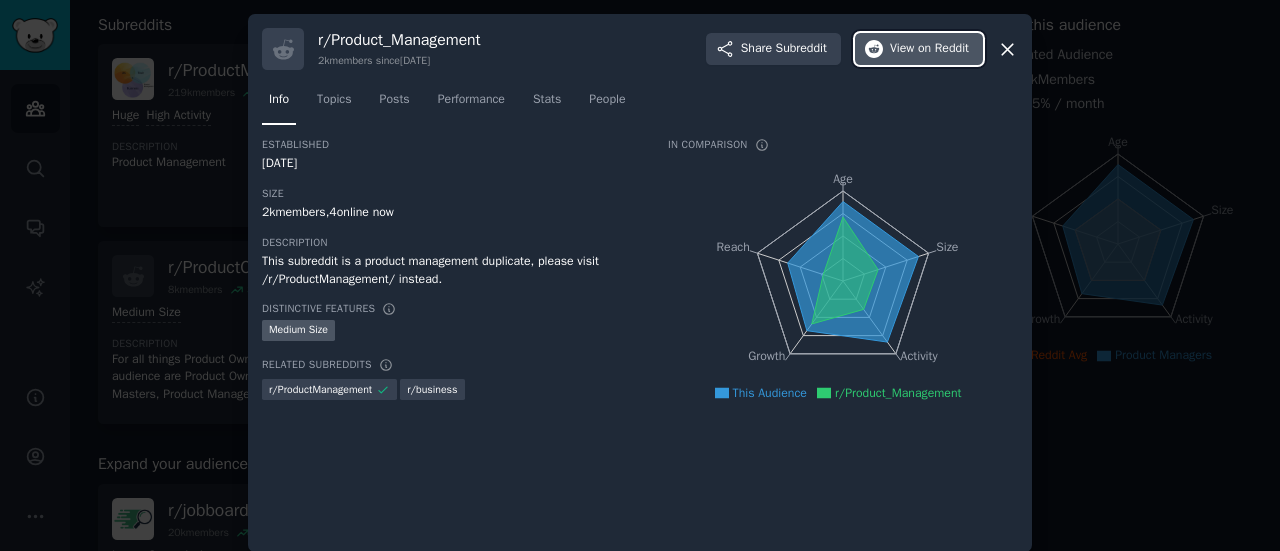 click on "View  on Reddit" at bounding box center (929, 49) 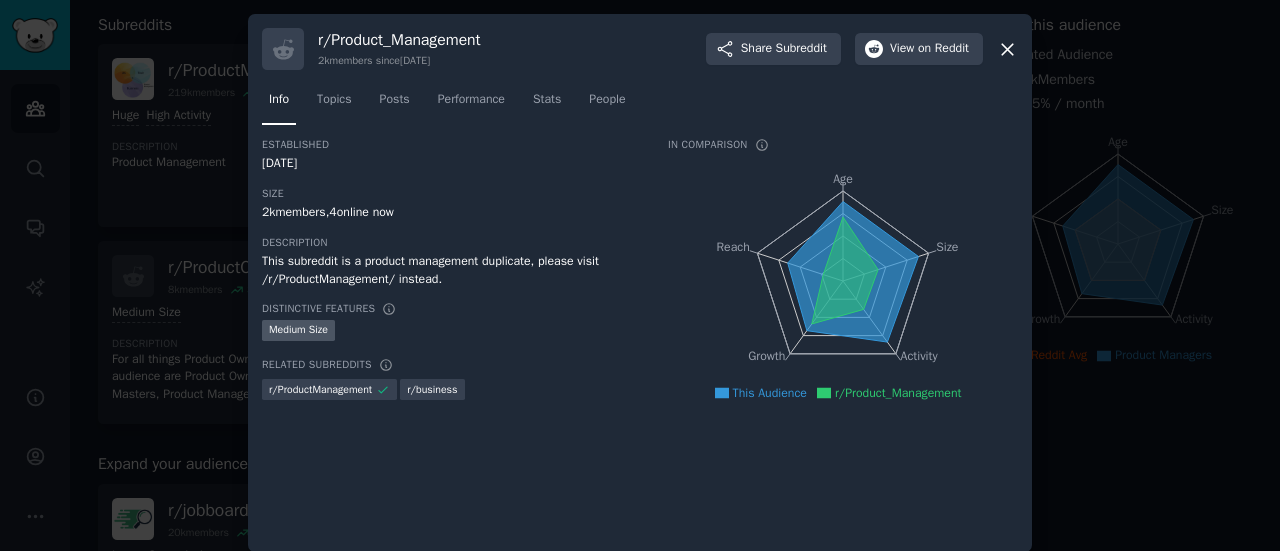 click at bounding box center (640, 275) 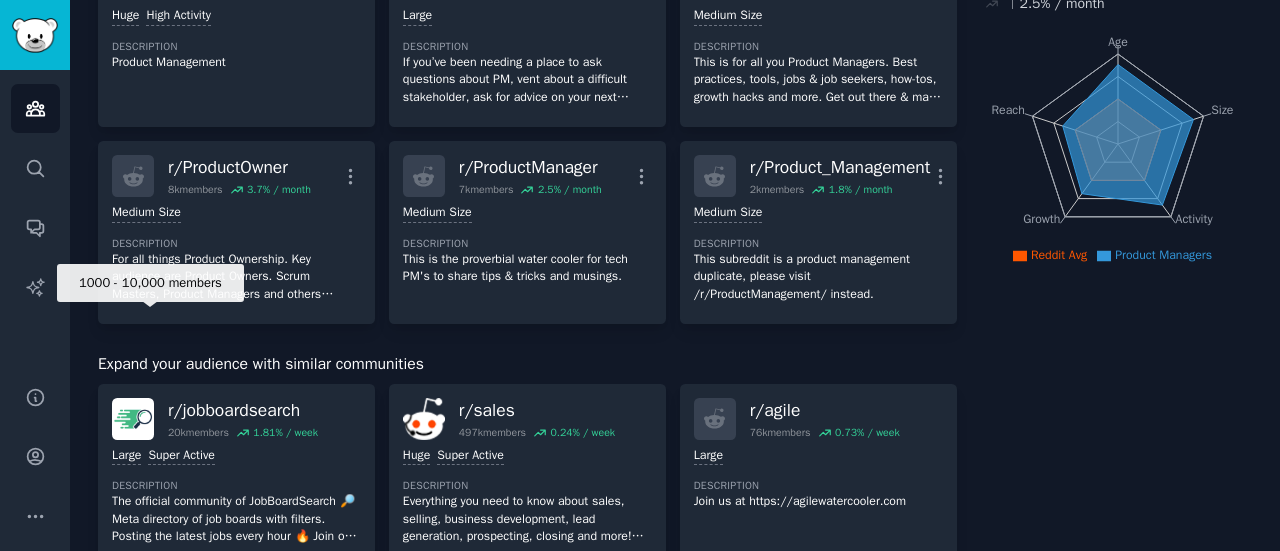 scroll, scrollTop: 300, scrollLeft: 0, axis: vertical 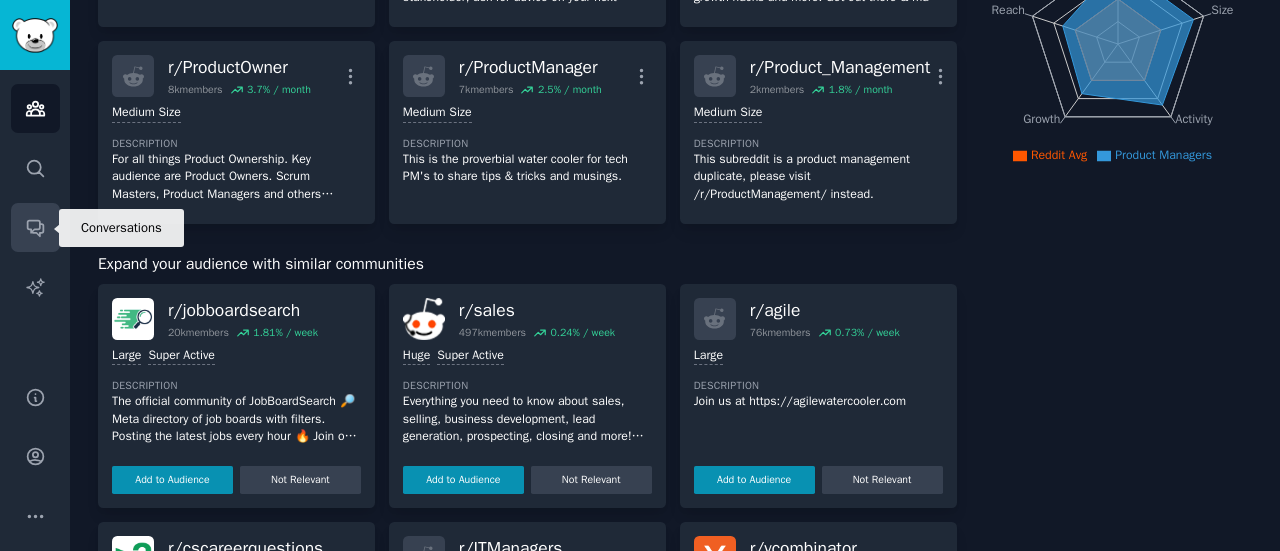 click 